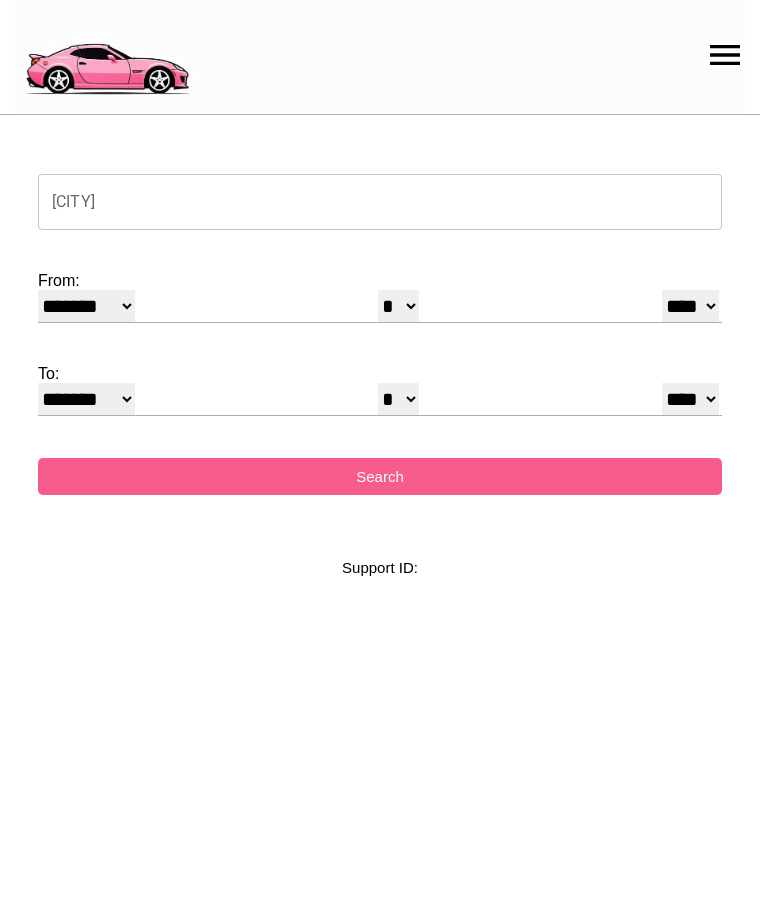 select on "*" 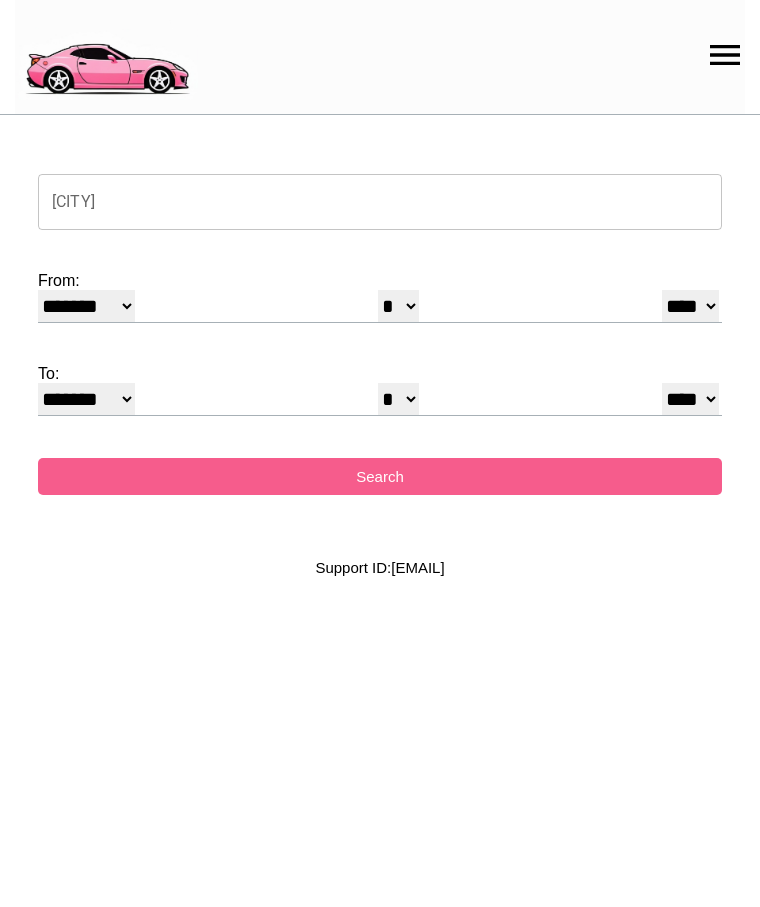 scroll, scrollTop: 0, scrollLeft: 0, axis: both 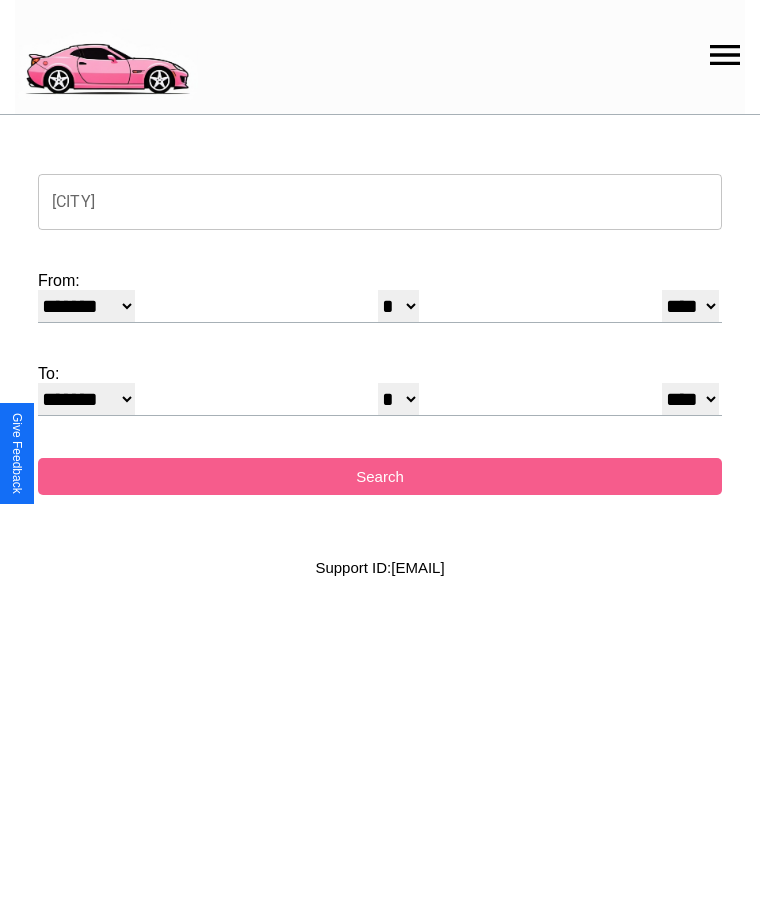 click 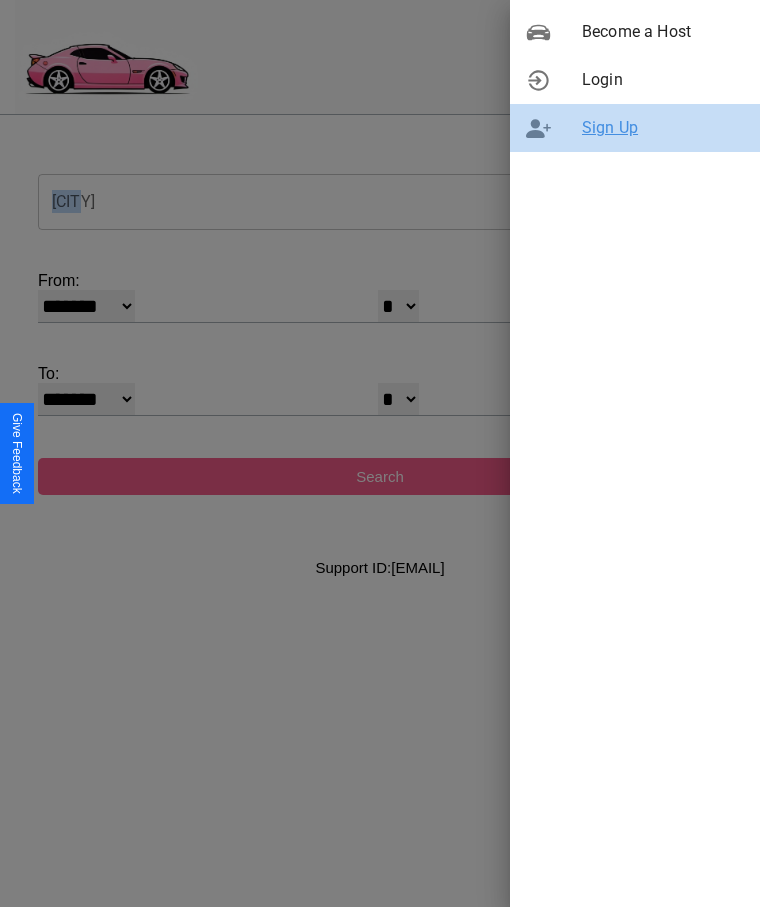 click on "Sign Up" at bounding box center [663, 128] 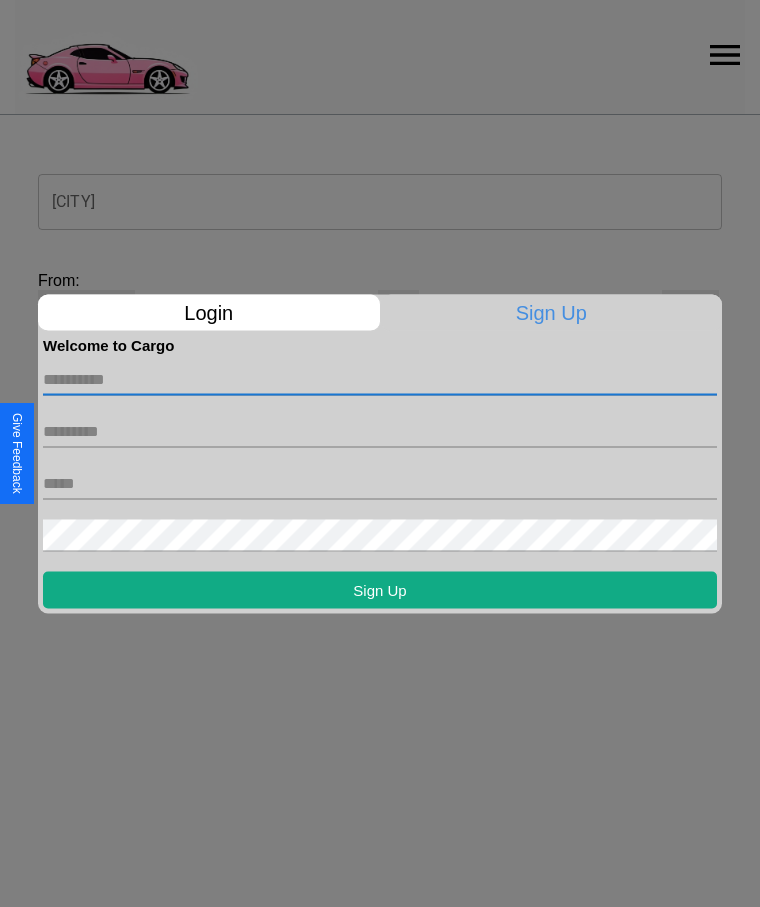 click at bounding box center (380, 379) 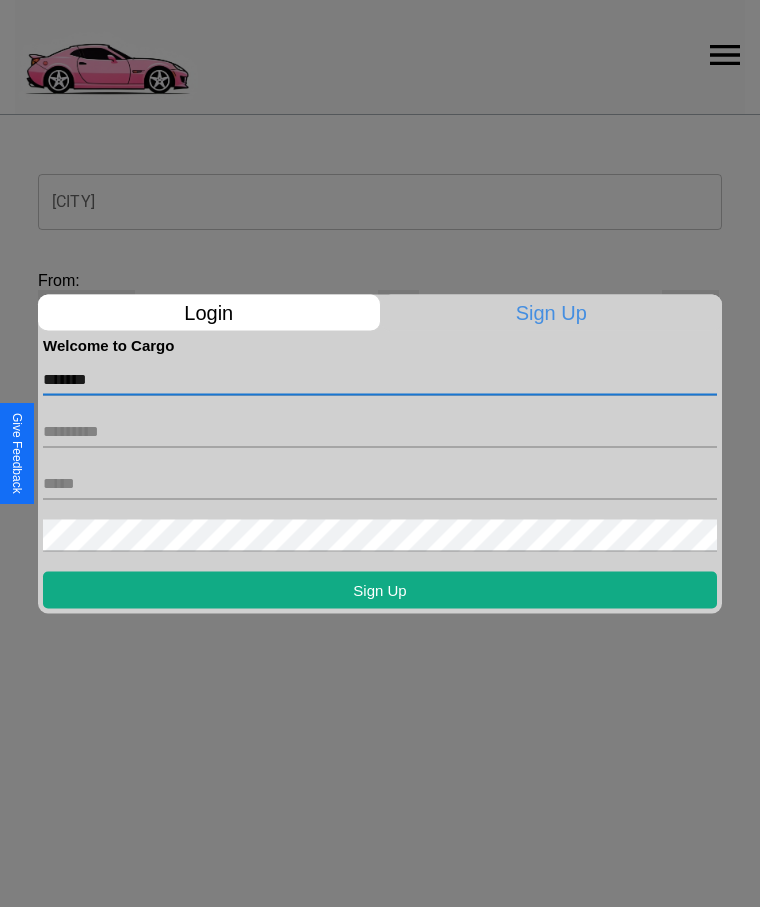 type on "*******" 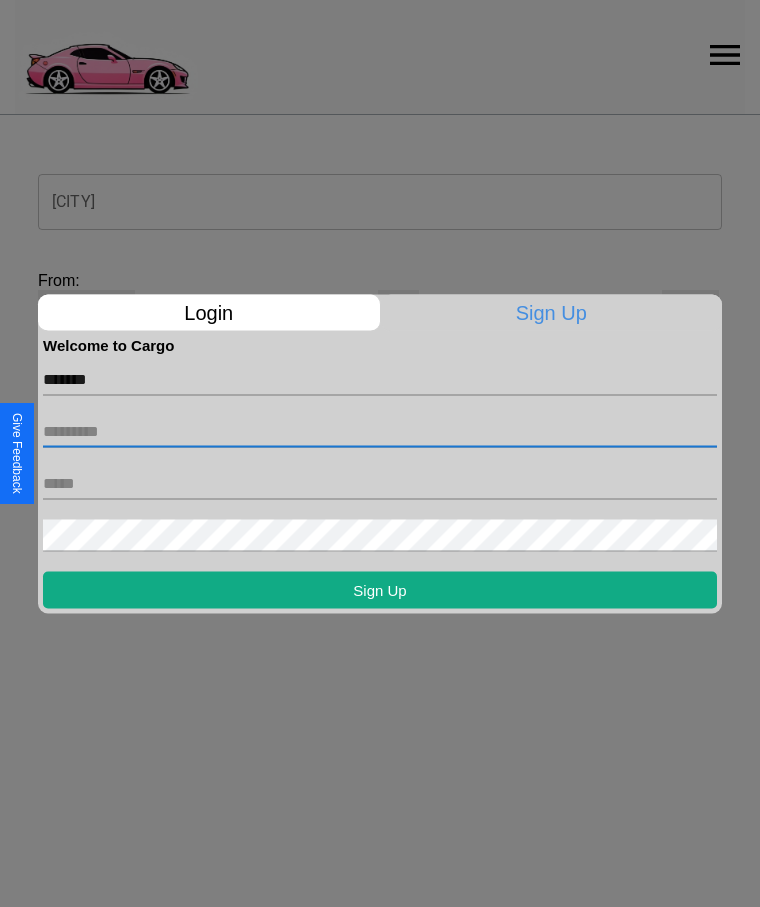 click at bounding box center [380, 431] 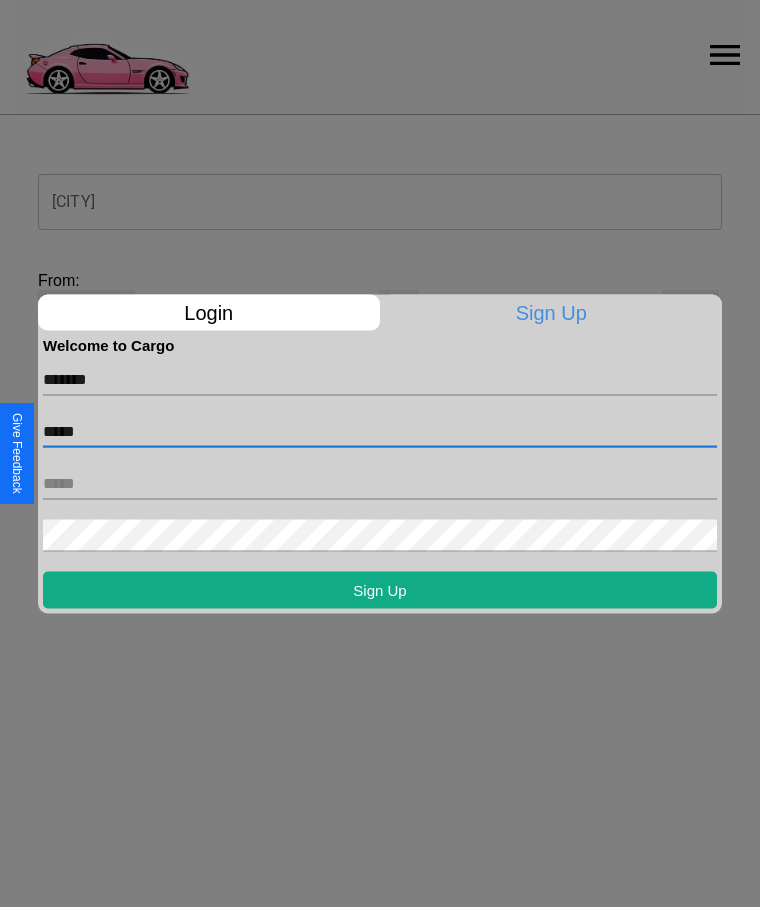 type on "*****" 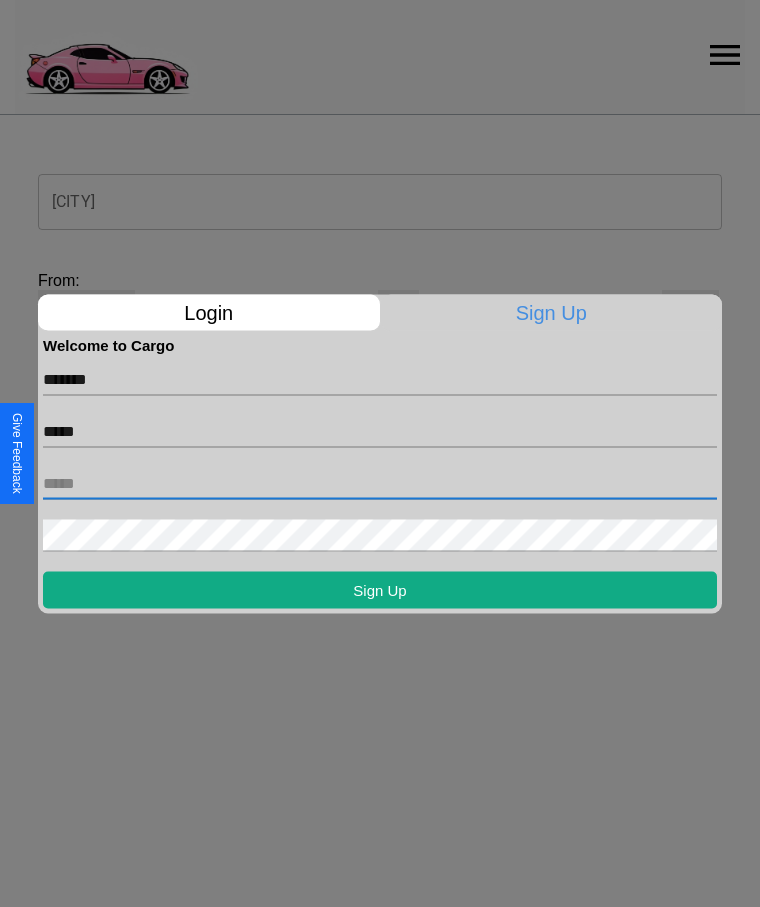 click at bounding box center [380, 483] 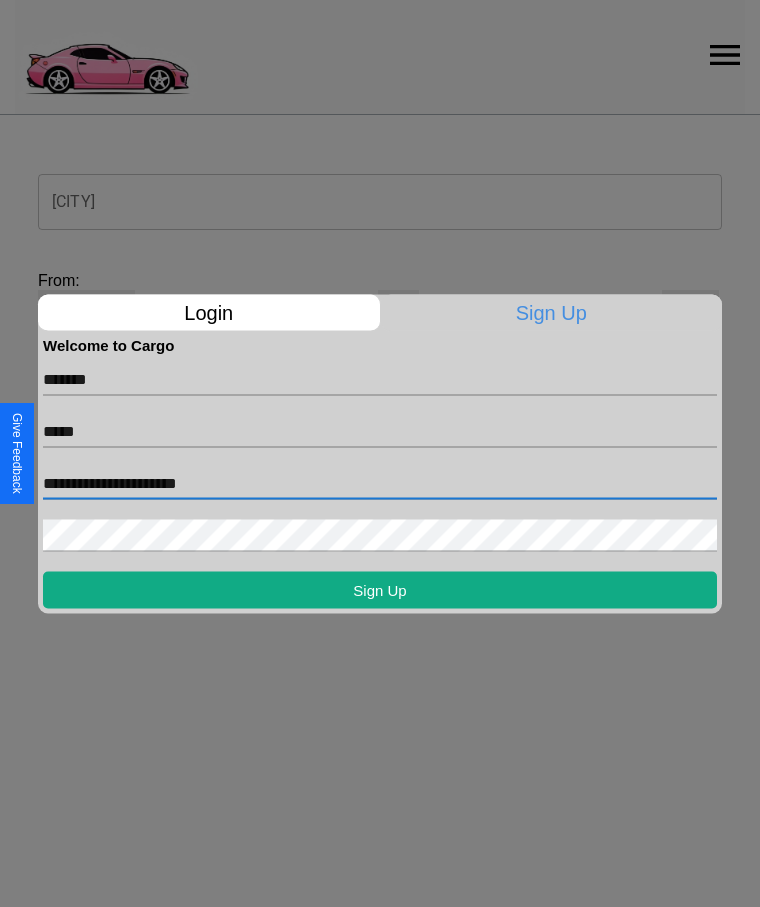 type on "**********" 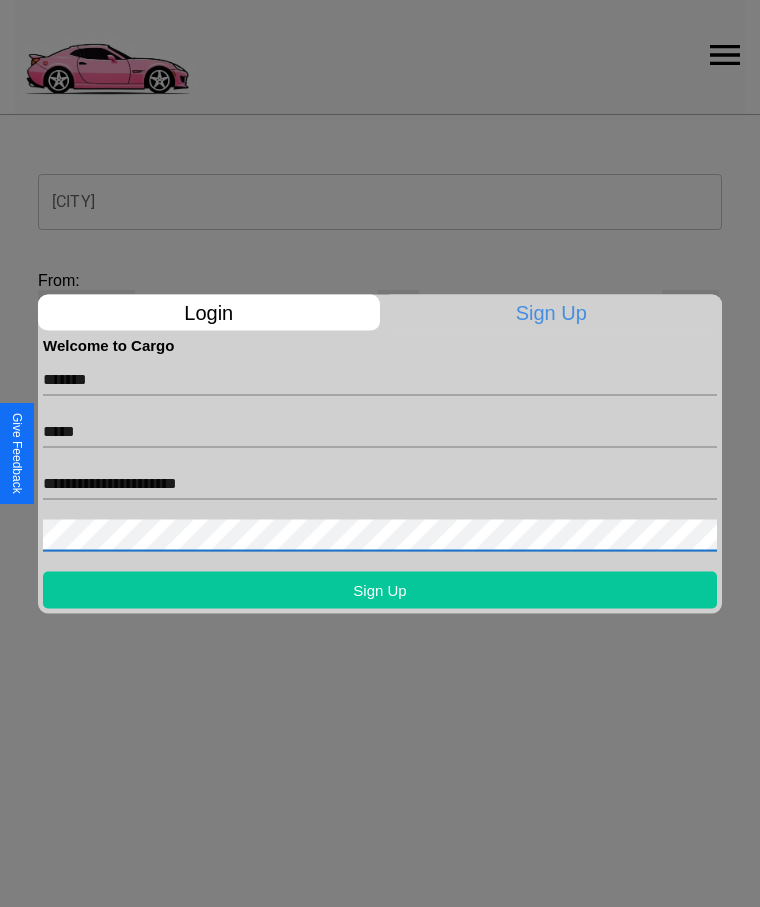 click on "Sign Up" at bounding box center [380, 589] 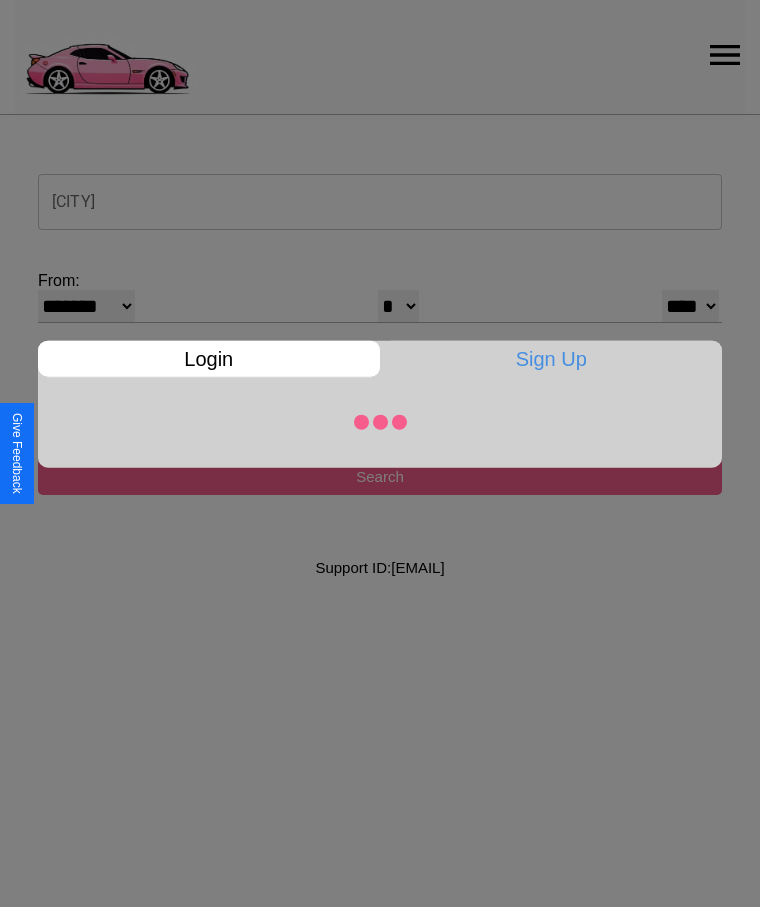 select on "*" 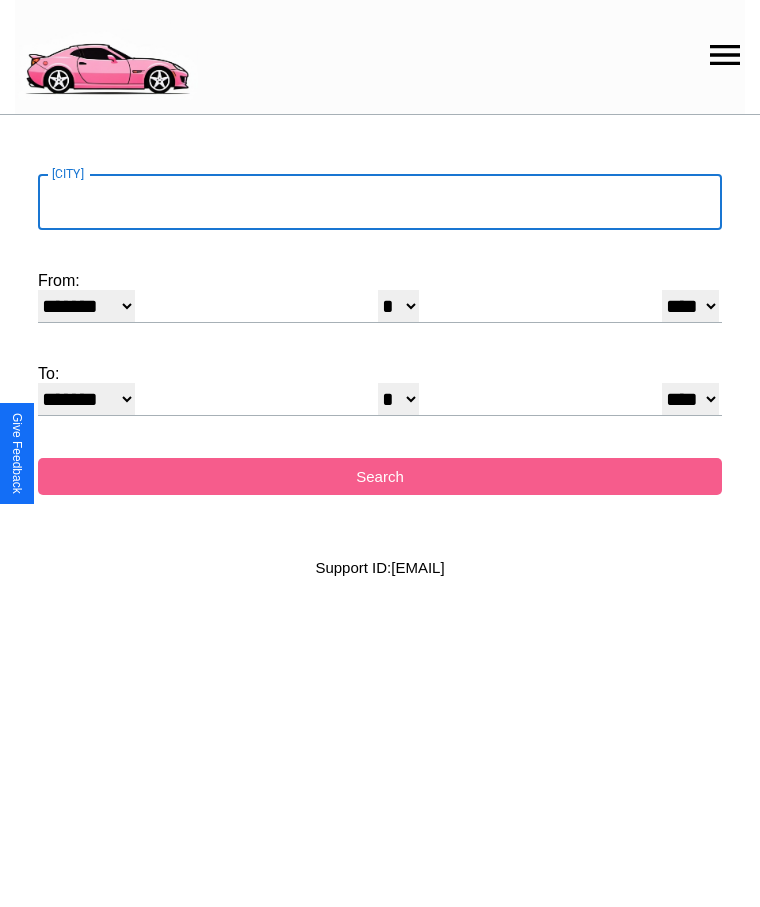 click on "[CITY]" at bounding box center [380, 202] 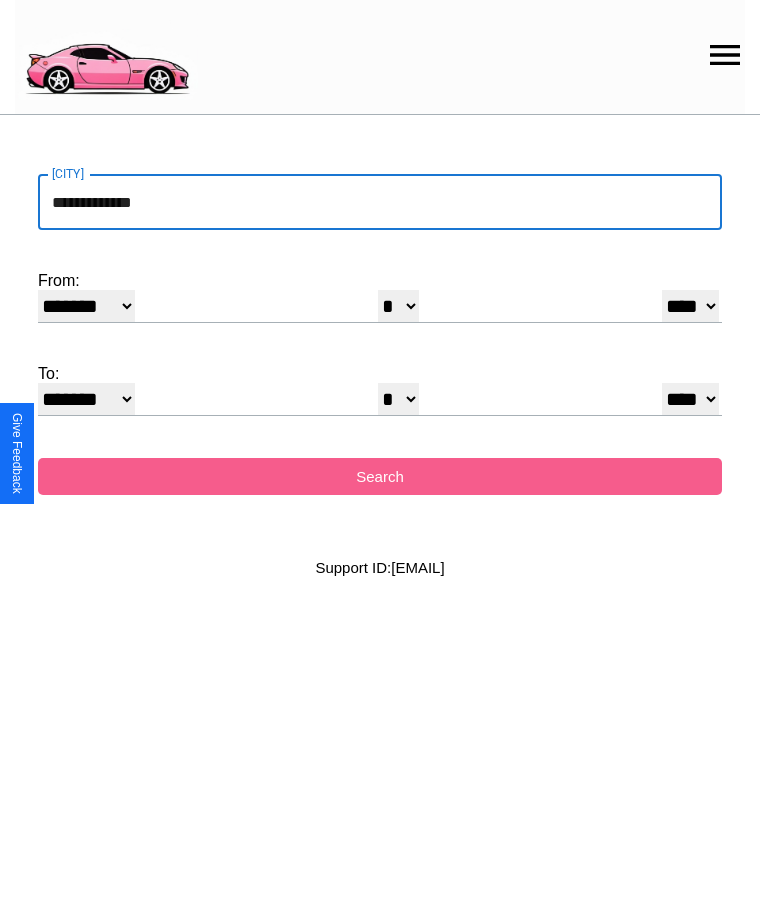 type on "**********" 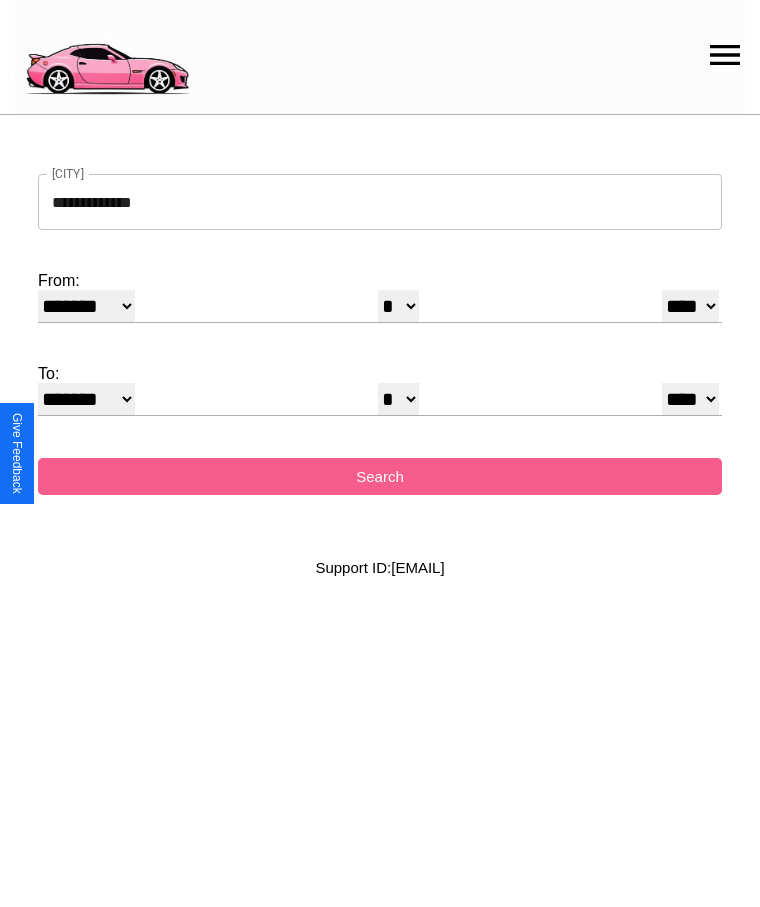 click on "******* ******** ***** ***** *** **** **** ****** ********* ******* ******** ********" at bounding box center [86, 306] 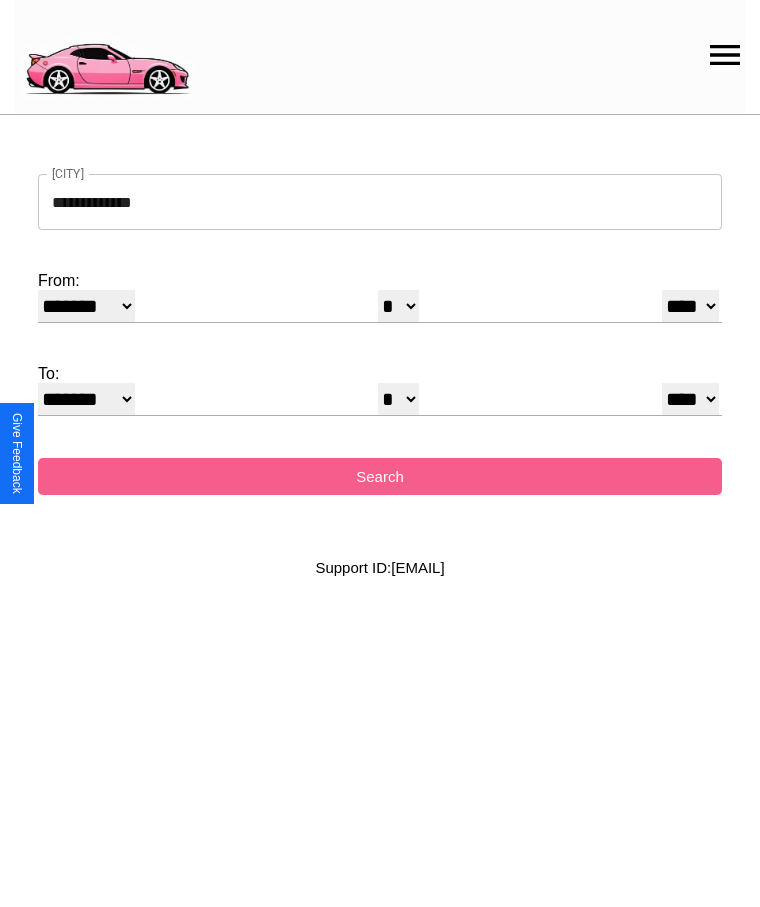 select on "*" 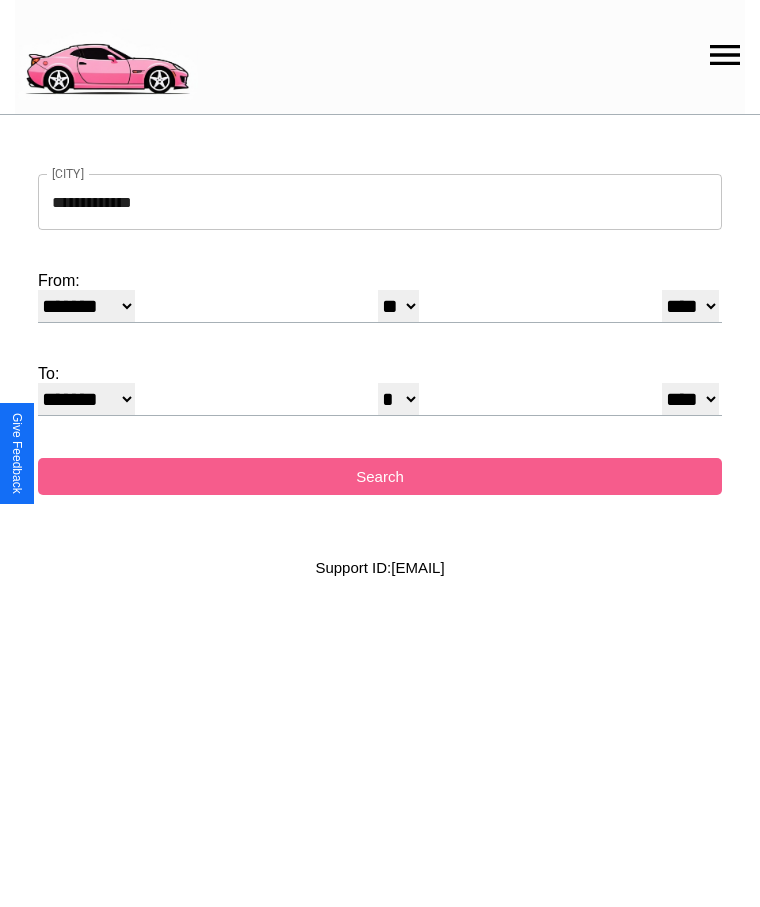 click on "[CREDIT_CARD]" at bounding box center (690, 306) 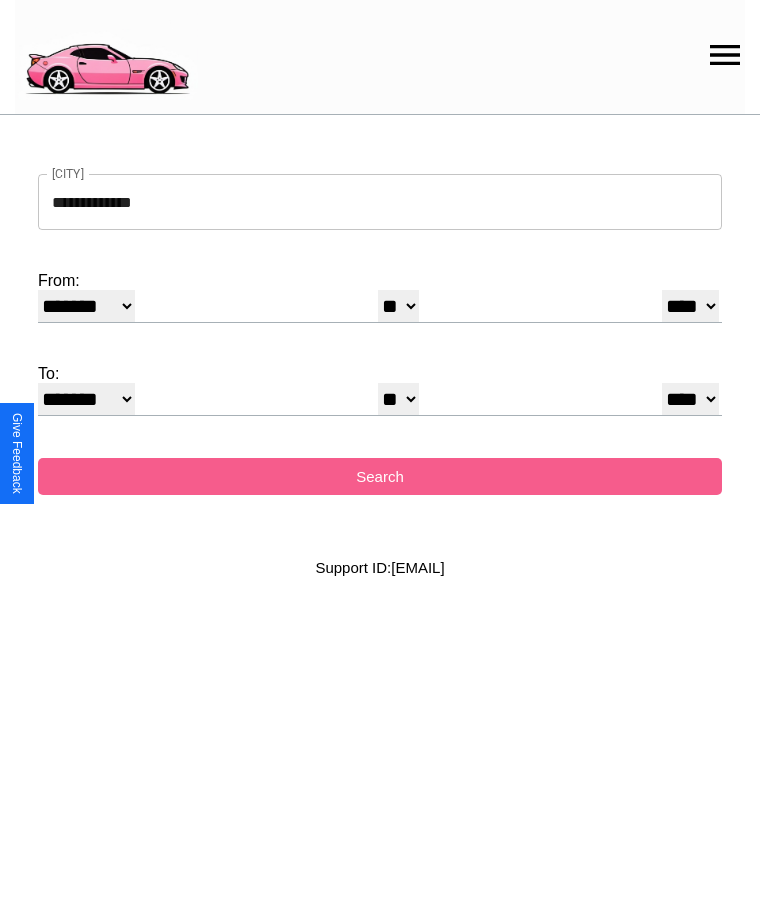 click on "[CREDIT_CARD]" at bounding box center (398, 399) 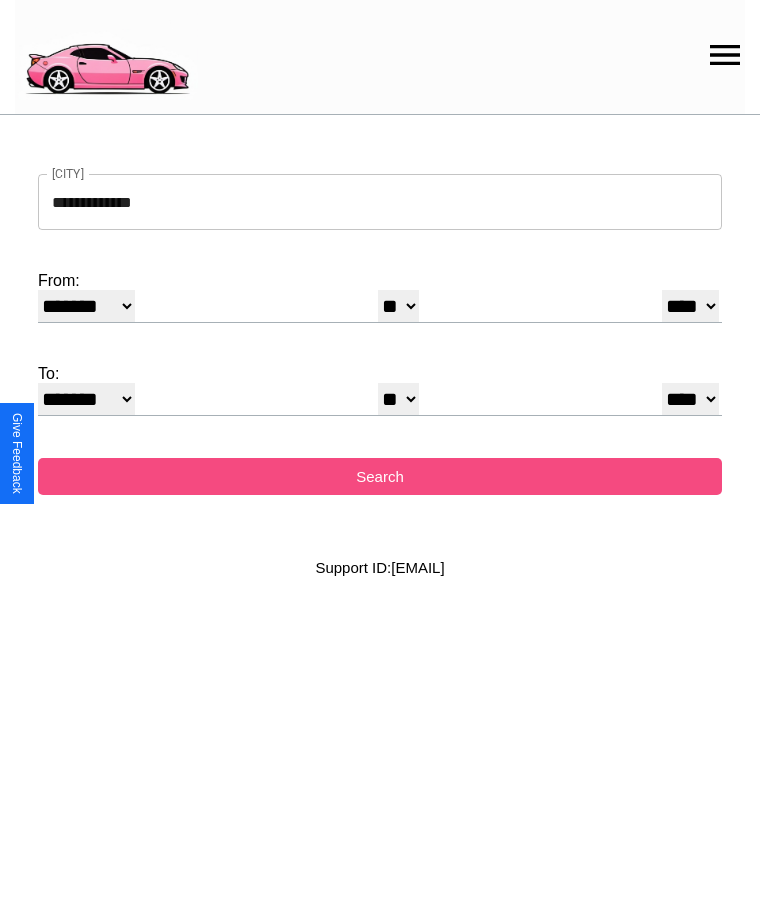 click on "Search" at bounding box center (380, 476) 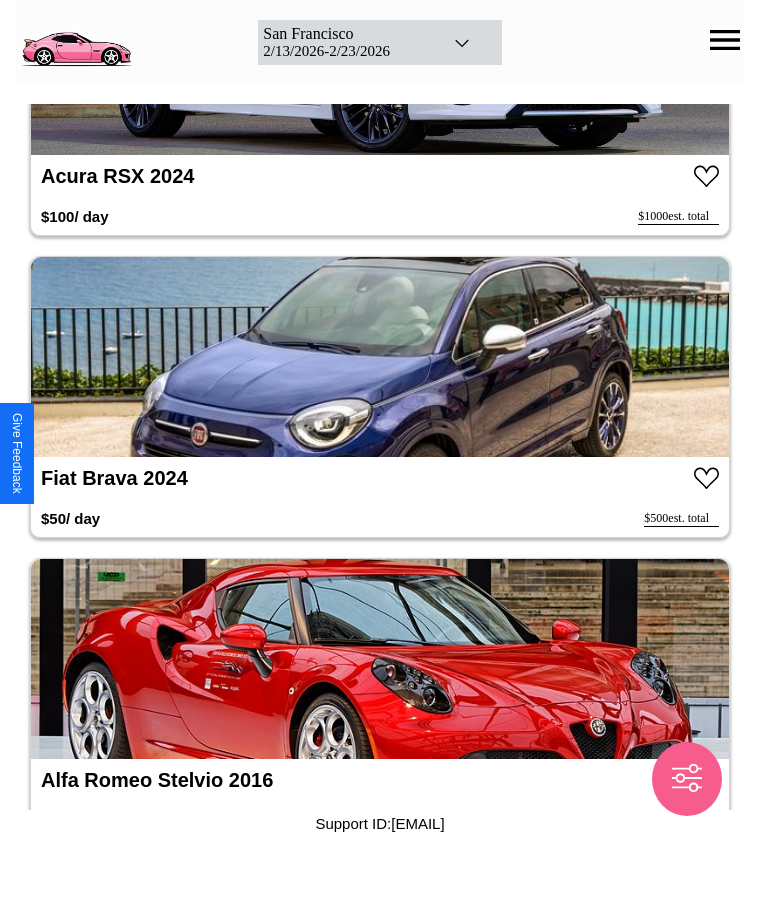 scroll, scrollTop: 20354, scrollLeft: 0, axis: vertical 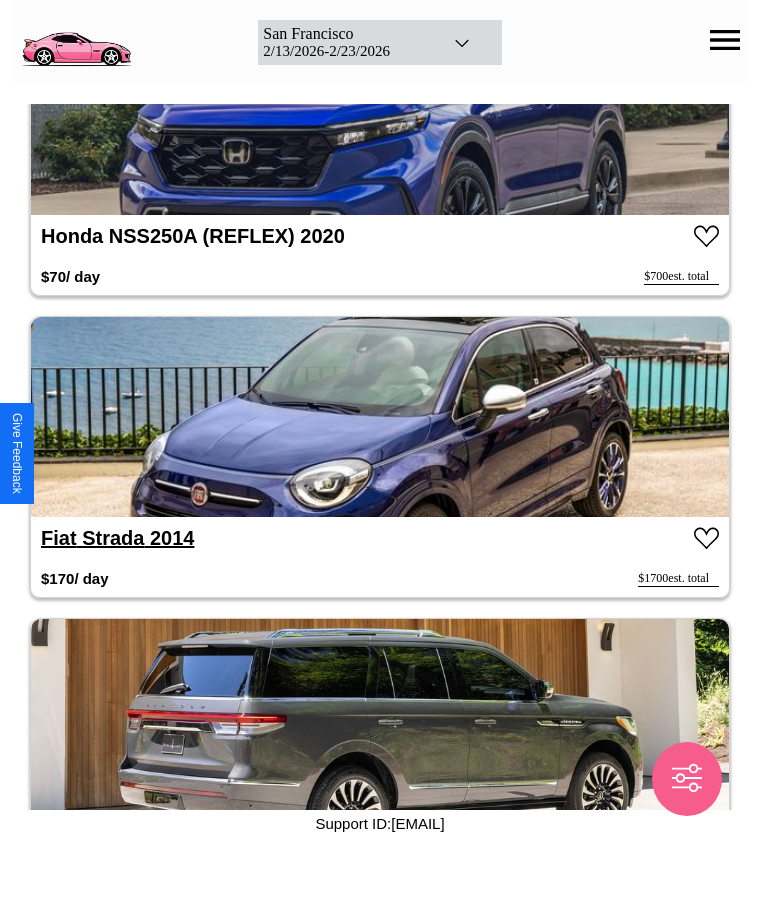 click on "Fiat   Strada   2014" at bounding box center (117, 538) 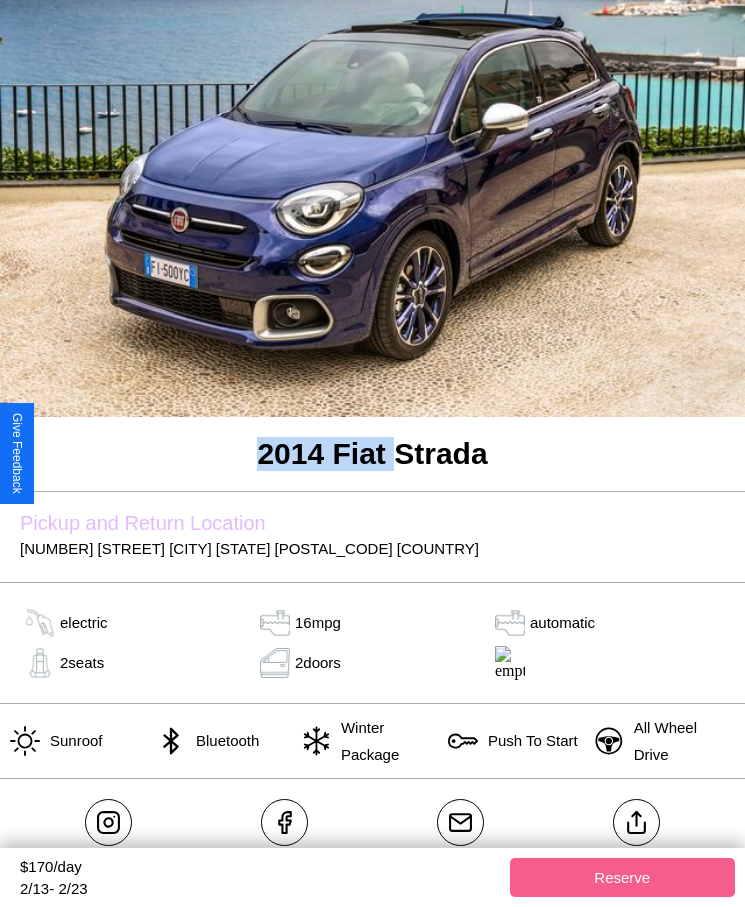scroll, scrollTop: 320, scrollLeft: 0, axis: vertical 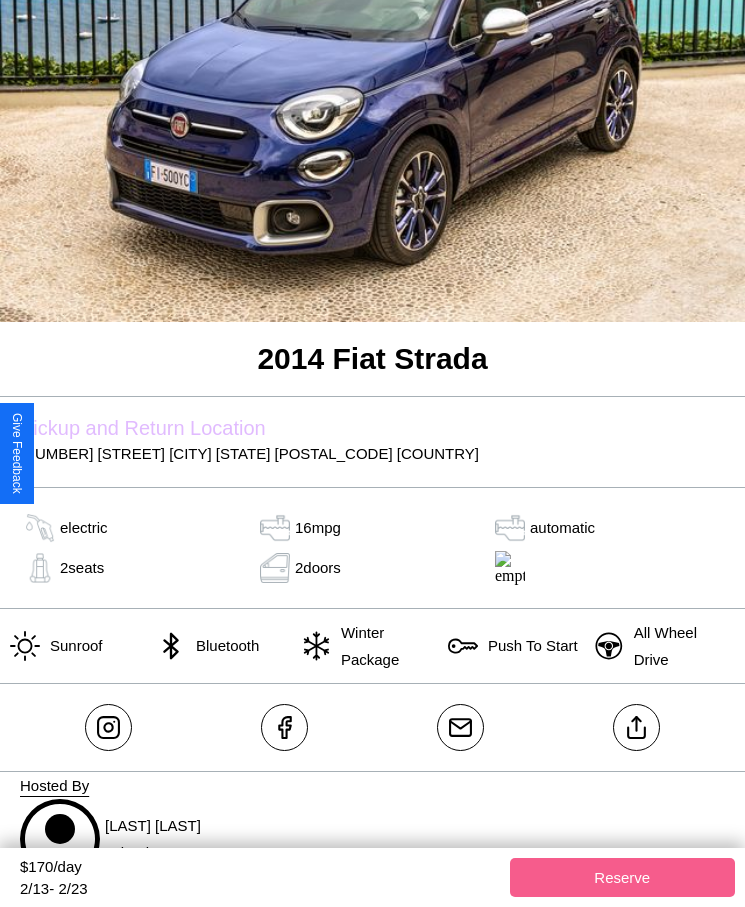 click on "664 Chestnut Street  San Francisco California 59252 United States" at bounding box center [372, 453] 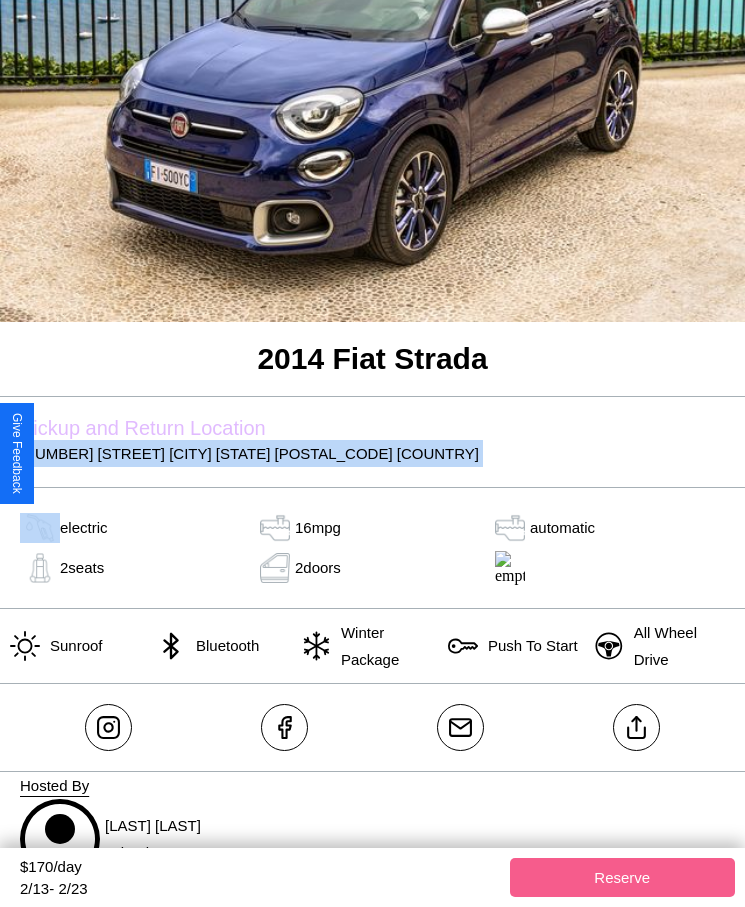 click on "664 Chestnut Street  San Francisco California 59252 United States" at bounding box center (372, 453) 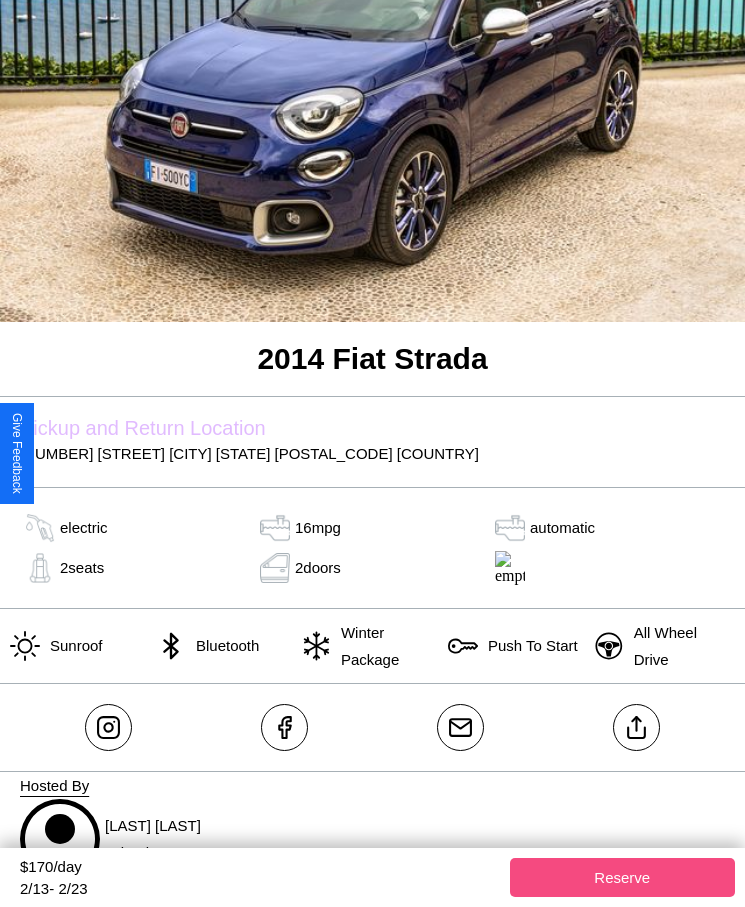 click on "Reserve" at bounding box center [623, 877] 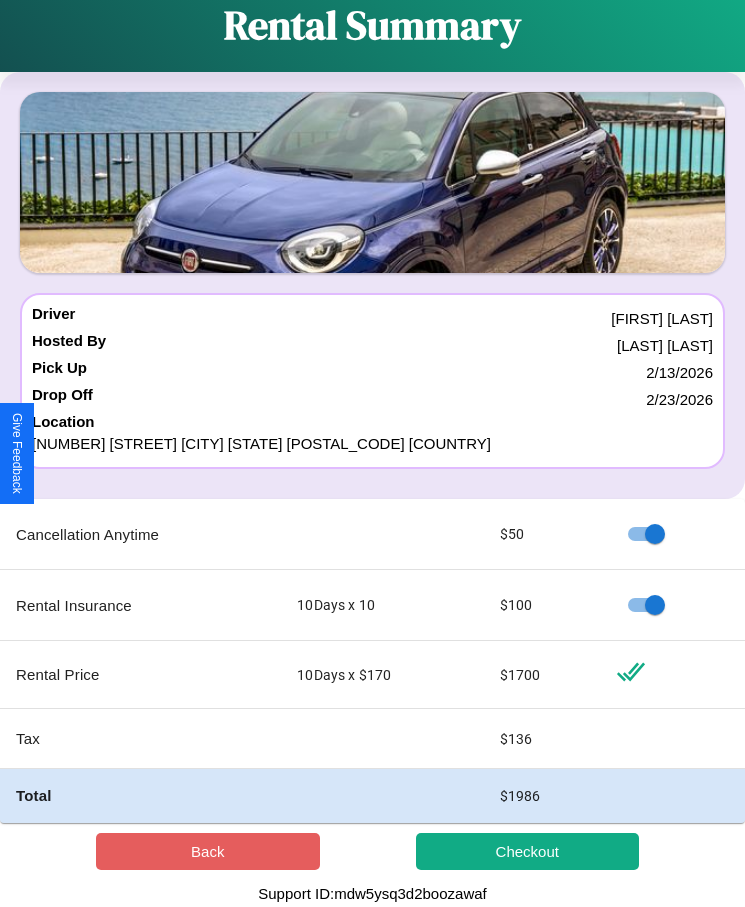 scroll, scrollTop: 0, scrollLeft: 0, axis: both 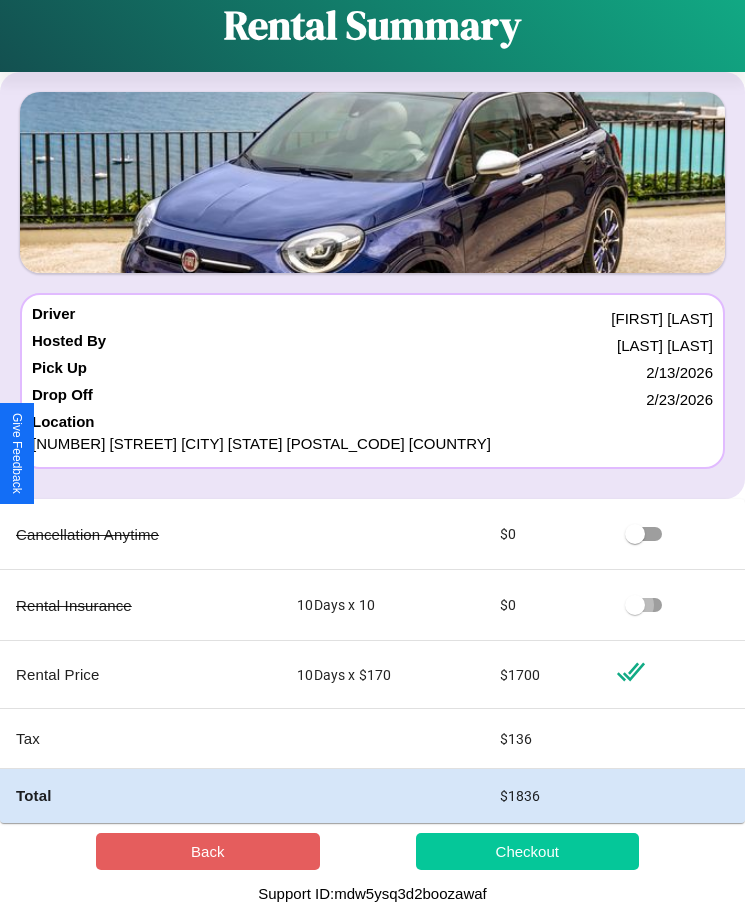 click on "Checkout" at bounding box center (528, 851) 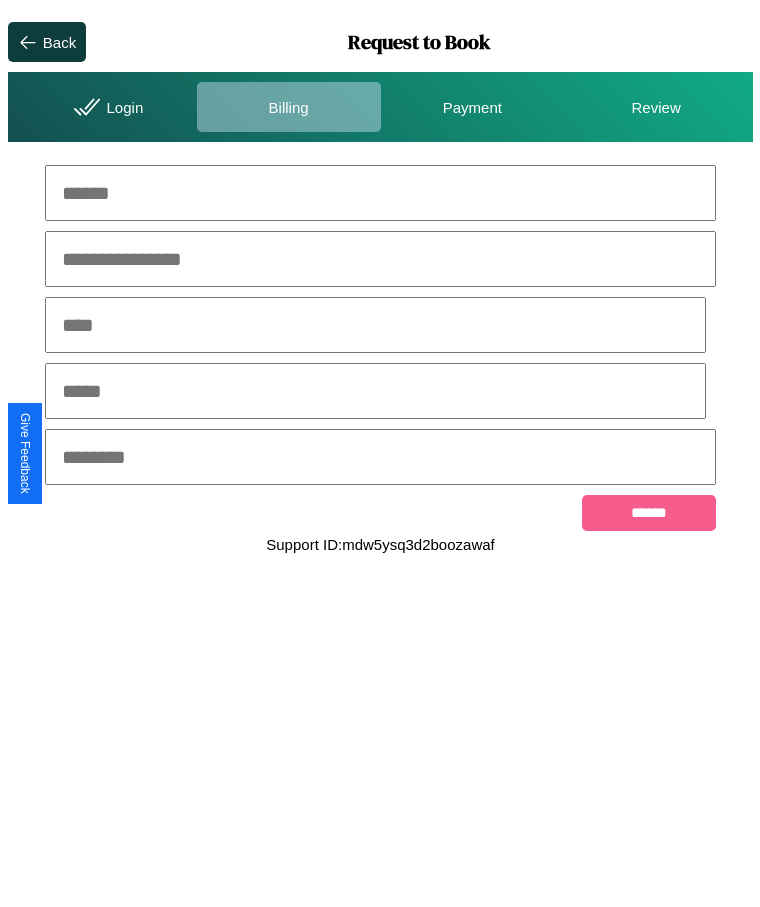 scroll, scrollTop: 0, scrollLeft: 0, axis: both 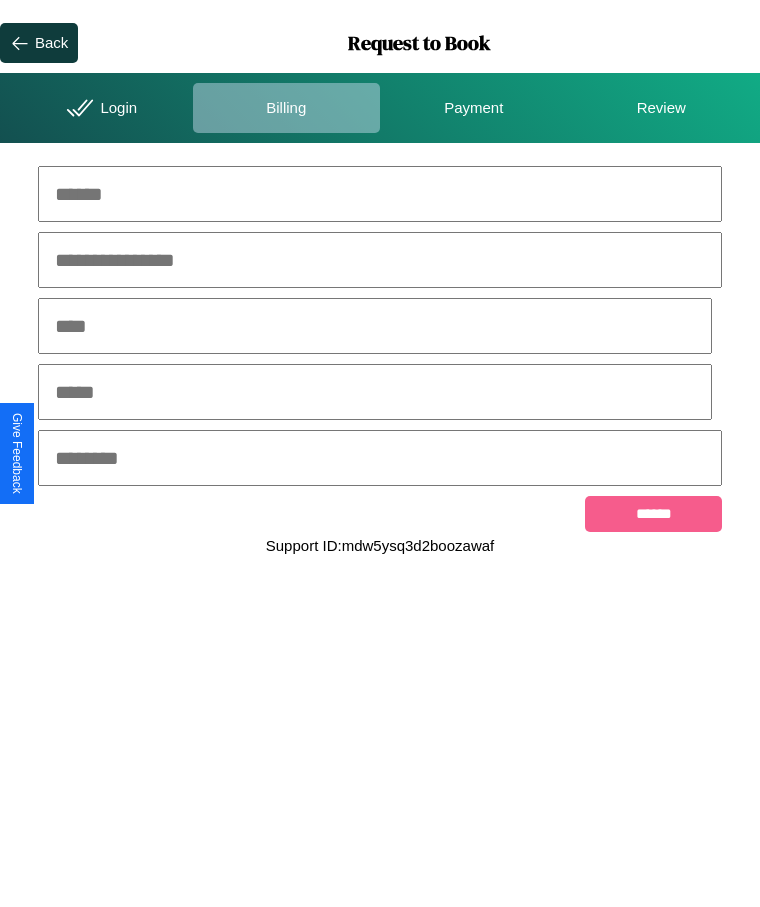 click at bounding box center (380, 194) 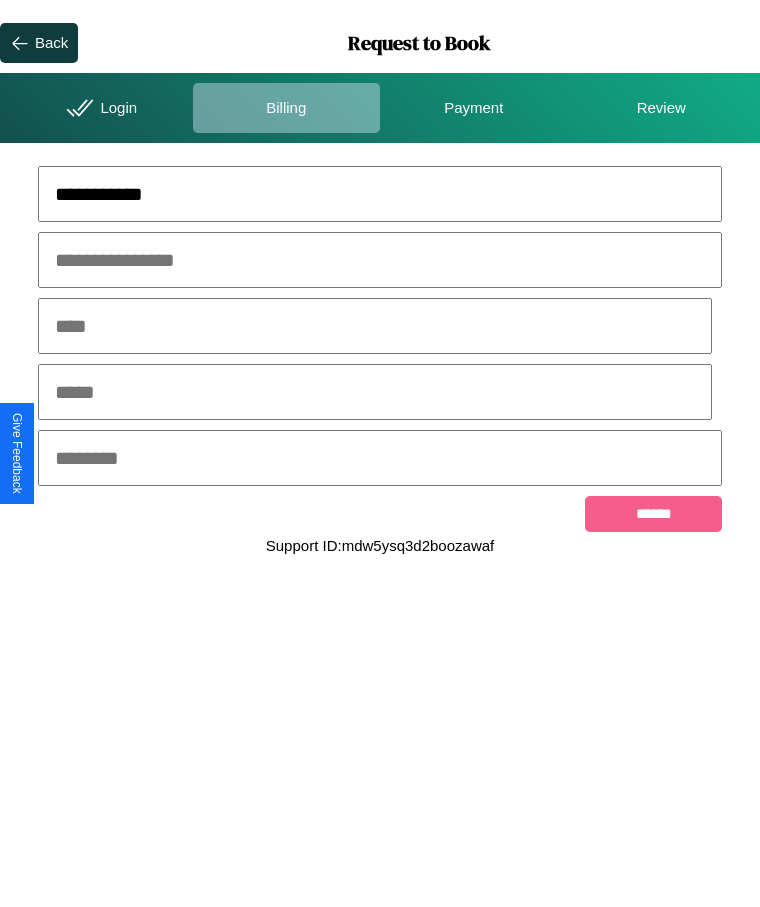 type on "**********" 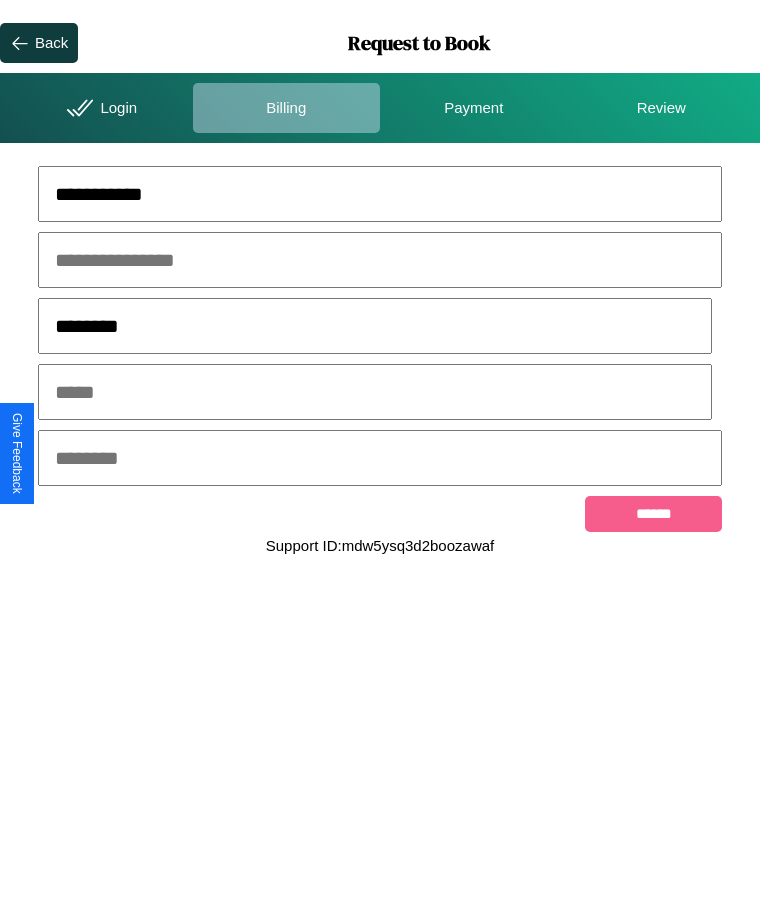 type on "********" 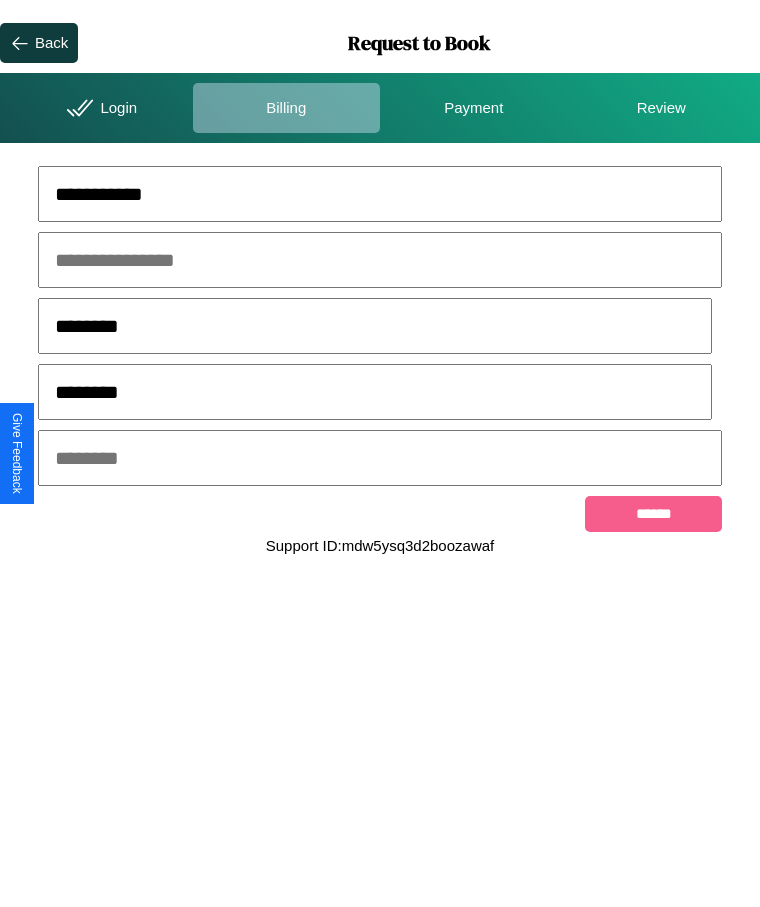 type on "********" 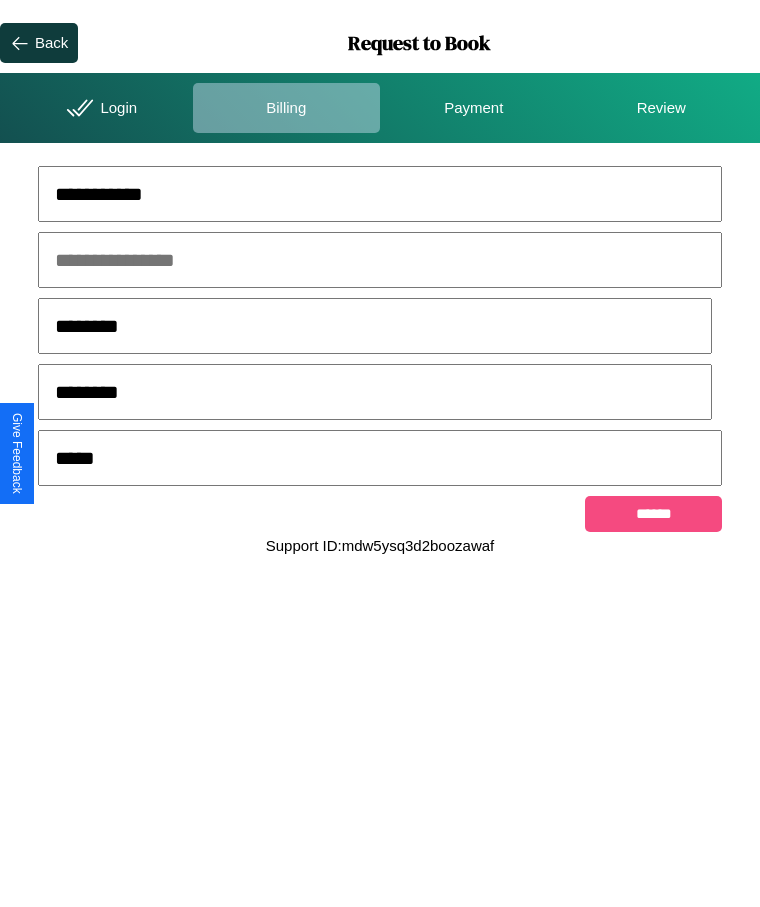 type on "*****" 